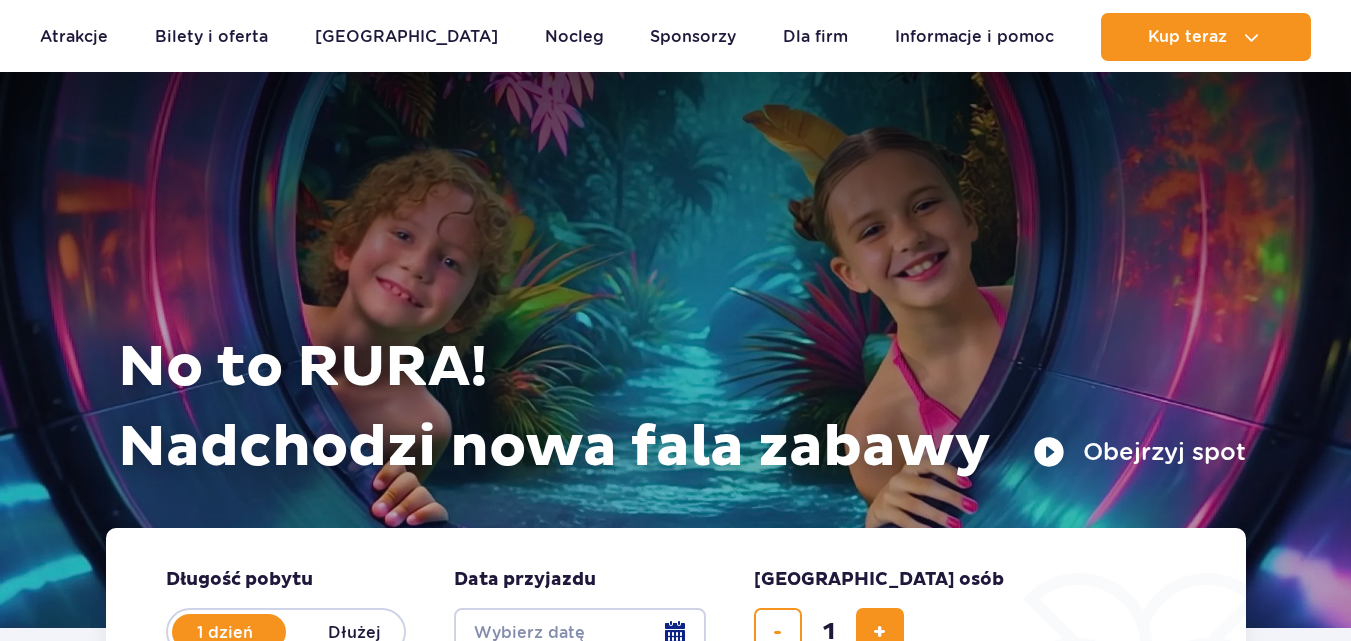 scroll, scrollTop: 200, scrollLeft: 0, axis: vertical 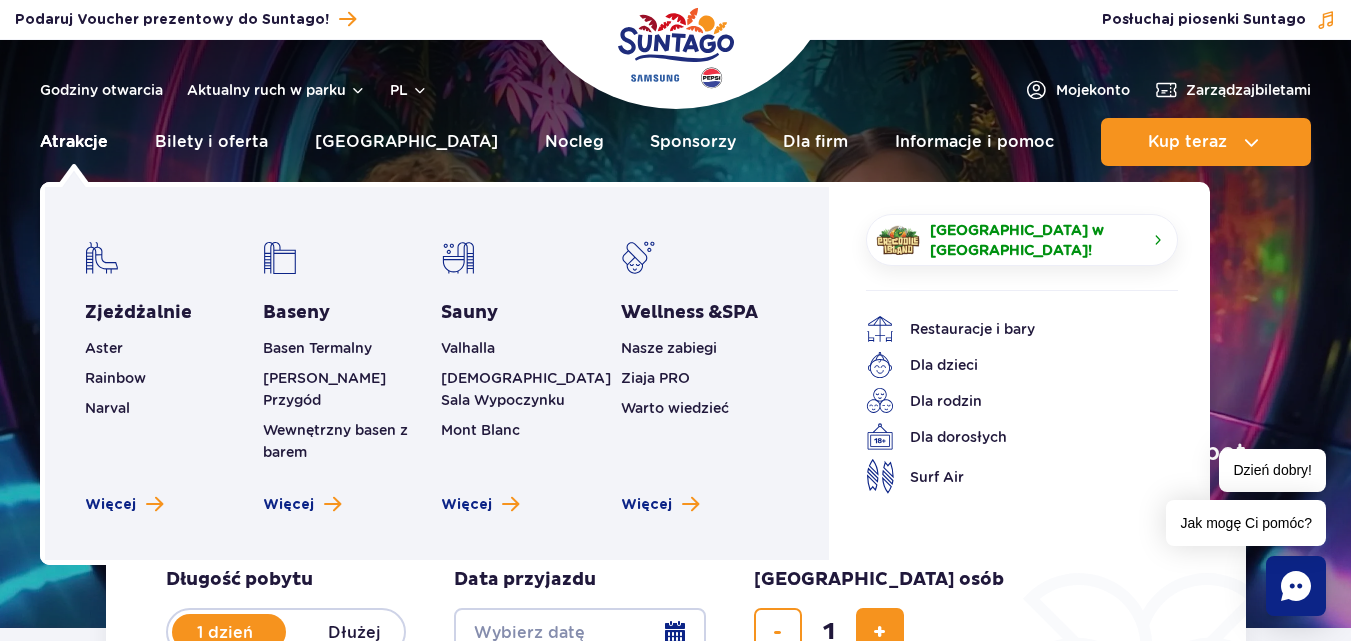click on "Atrakcje" at bounding box center [74, 142] 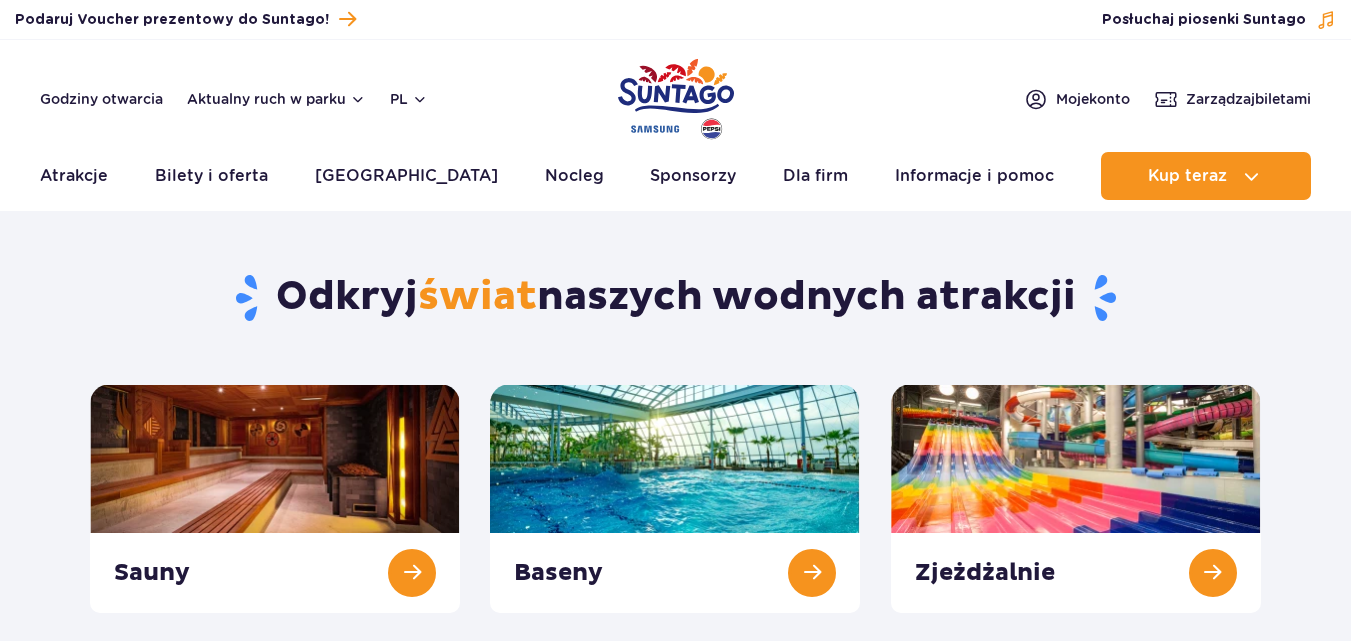 scroll, scrollTop: 0, scrollLeft: 0, axis: both 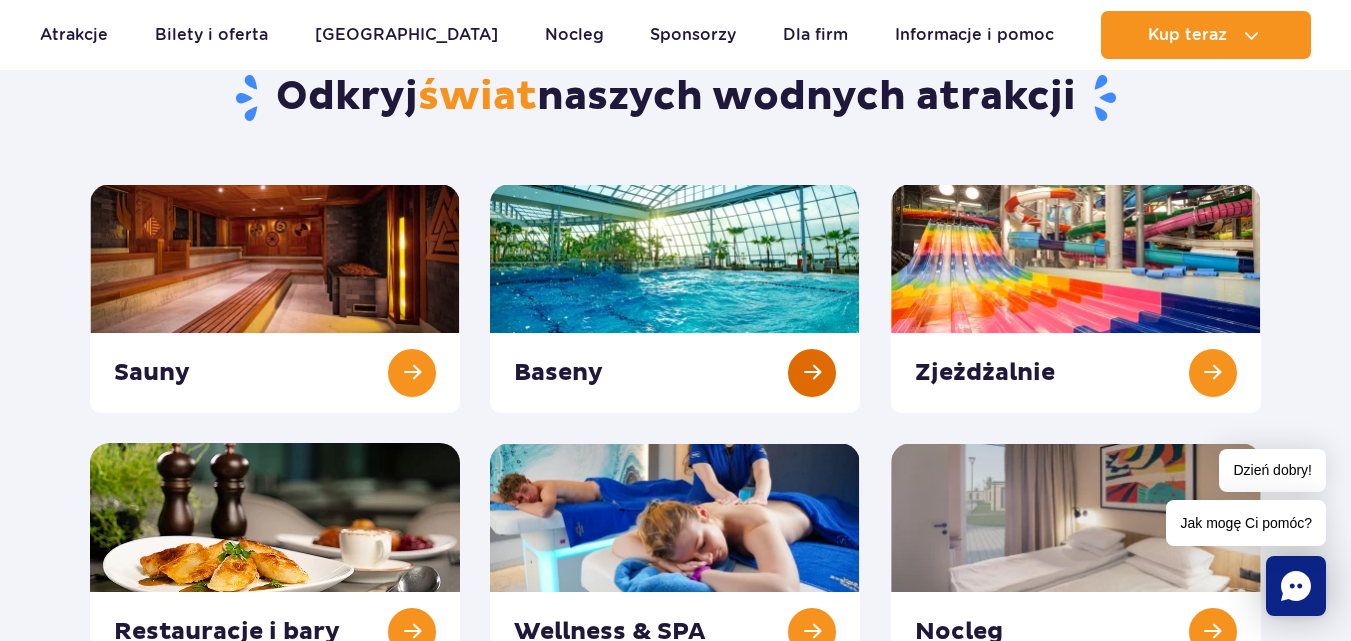 click at bounding box center [675, 298] 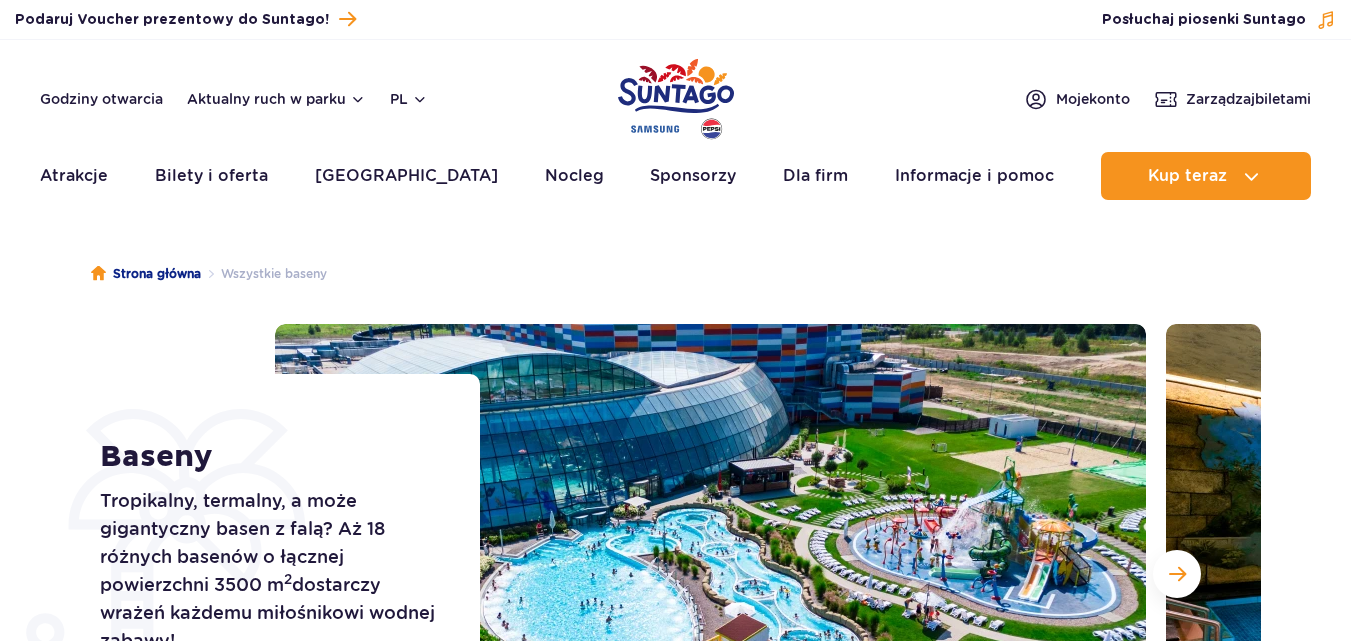 scroll, scrollTop: 0, scrollLeft: 0, axis: both 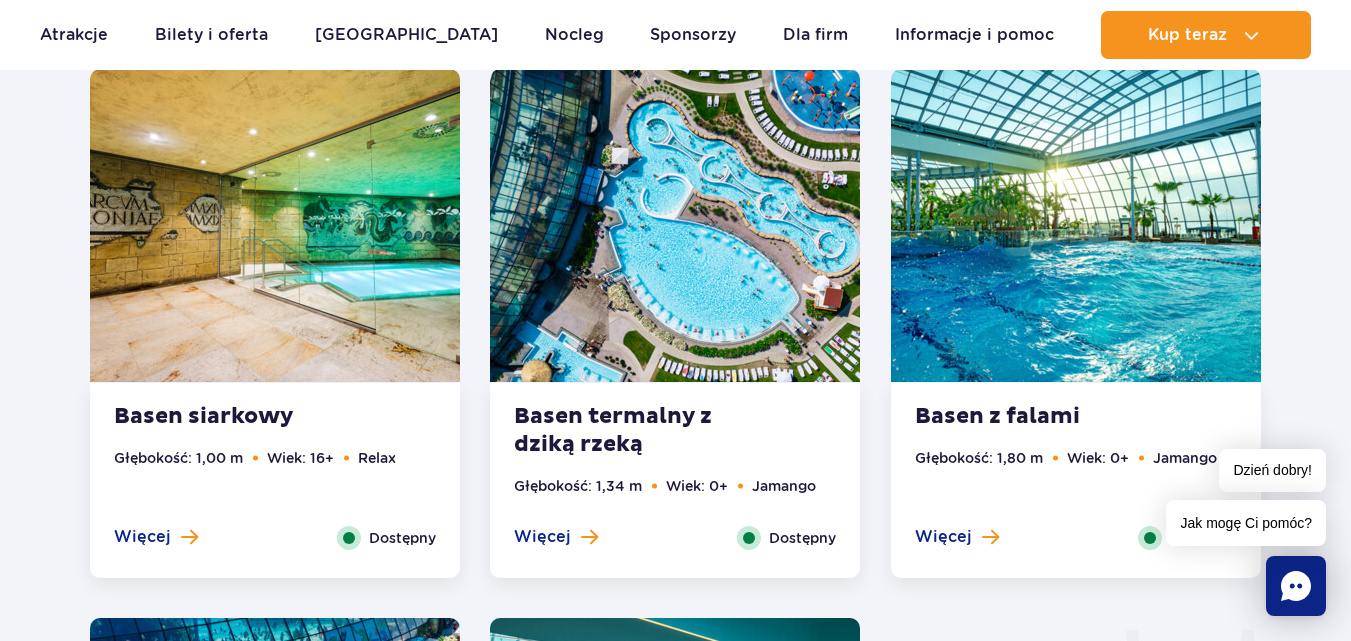 click on "Basen termalny z dziką rzeką" at bounding box center (635, 431) 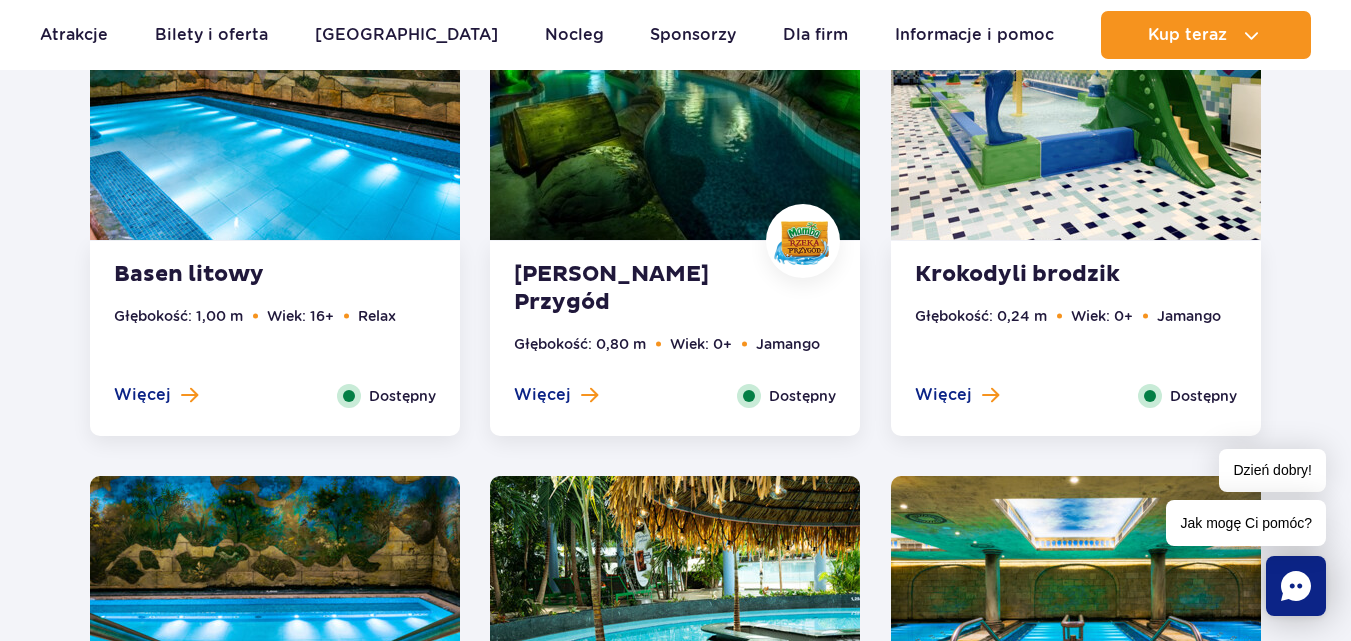 scroll, scrollTop: 1604, scrollLeft: 0, axis: vertical 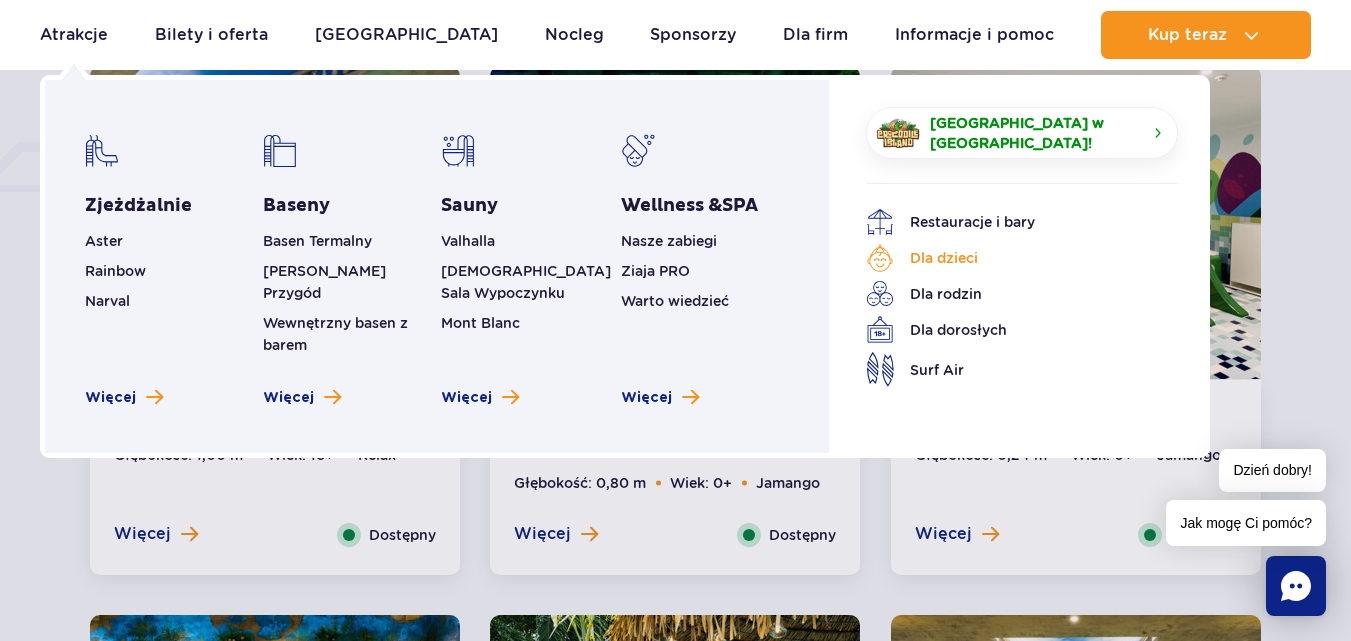 click on "Dla dzieci" at bounding box center (1007, 258) 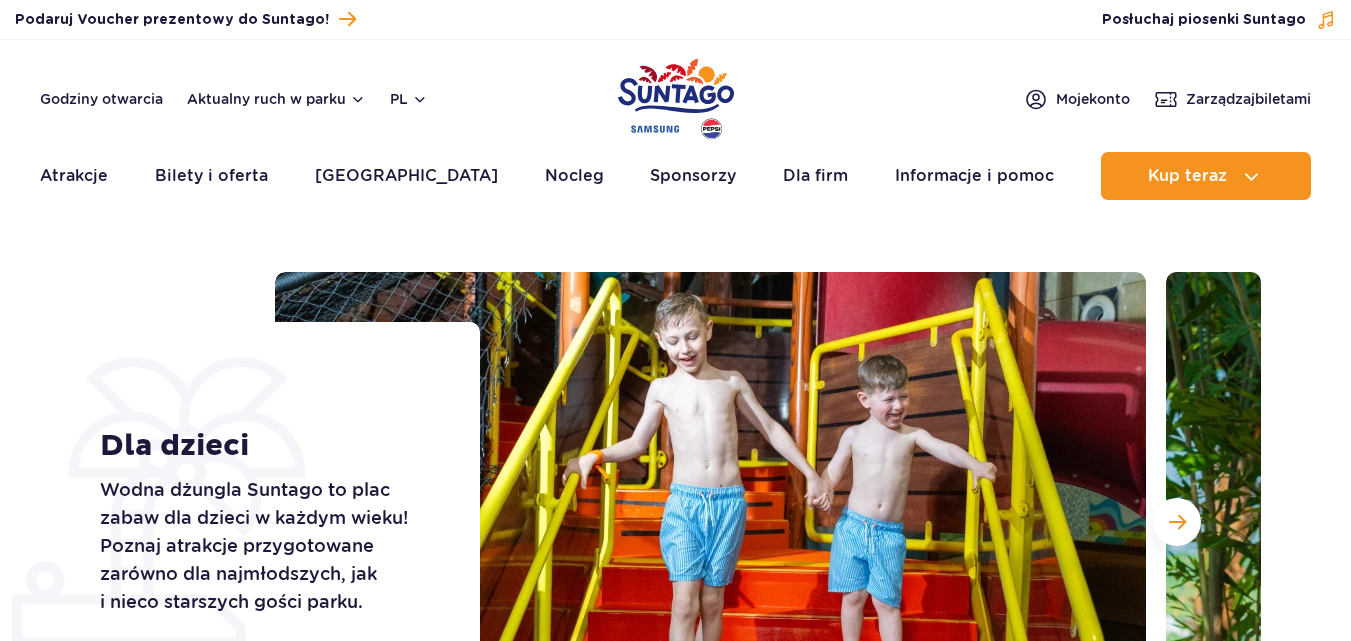 scroll, scrollTop: 0, scrollLeft: 0, axis: both 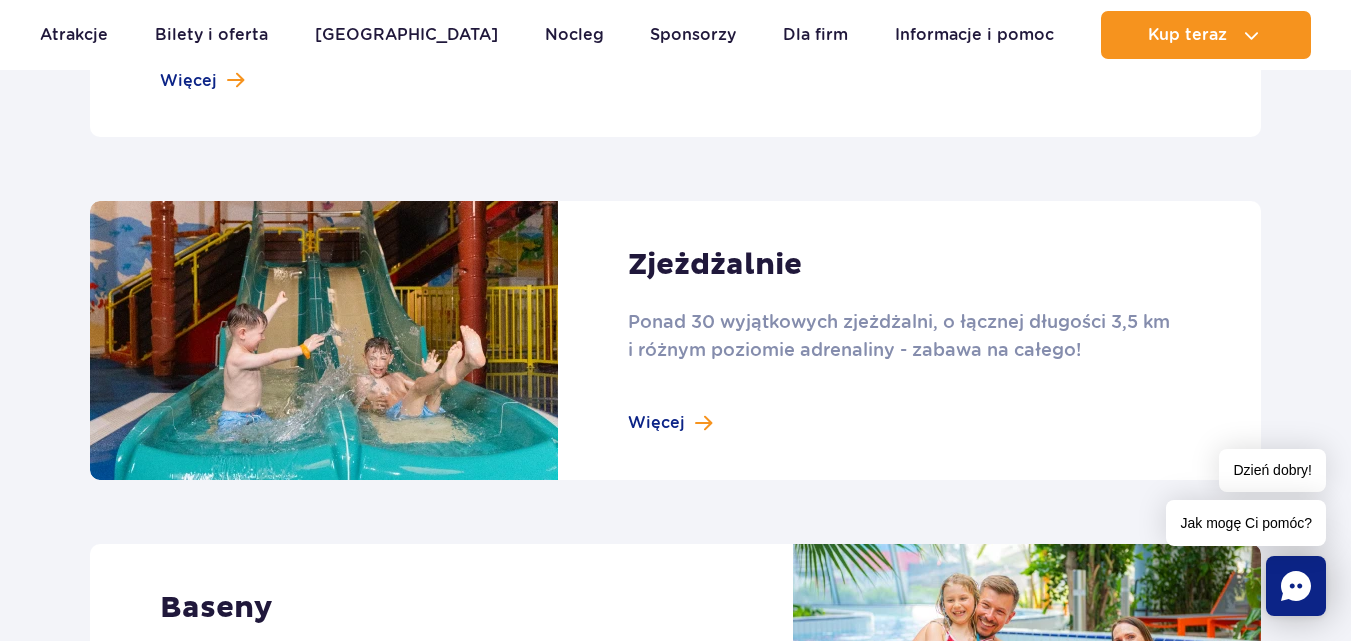 click at bounding box center (675, 340) 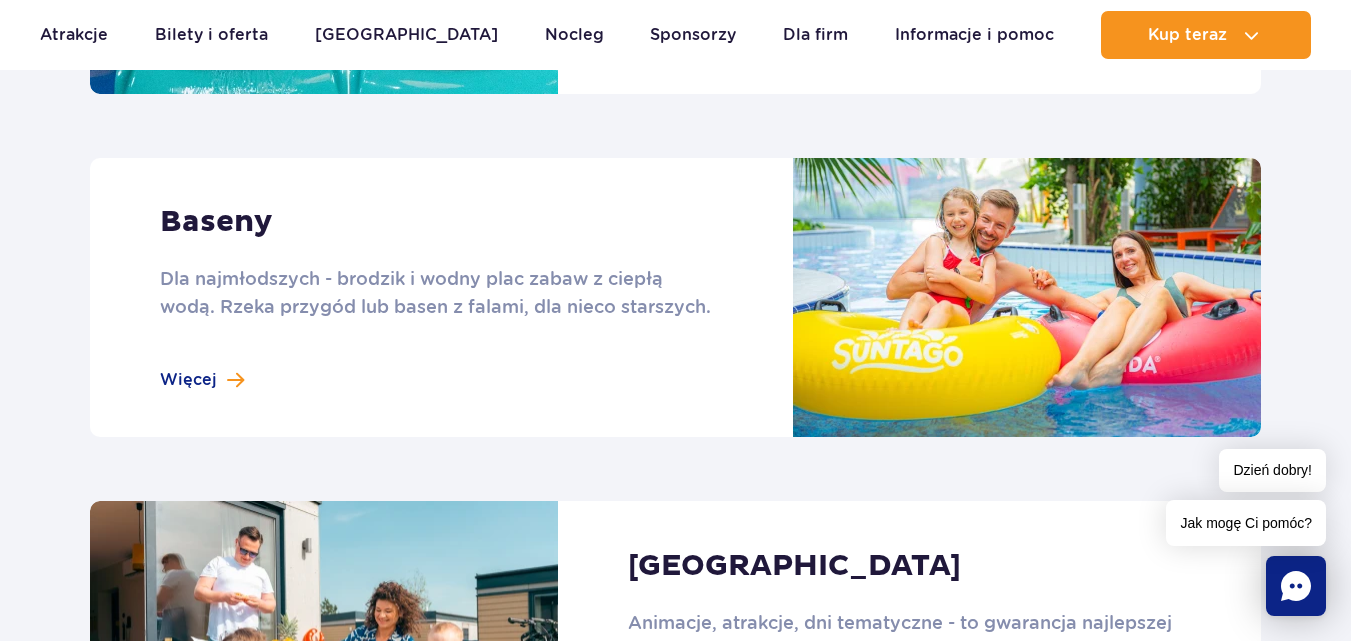 scroll, scrollTop: 1900, scrollLeft: 0, axis: vertical 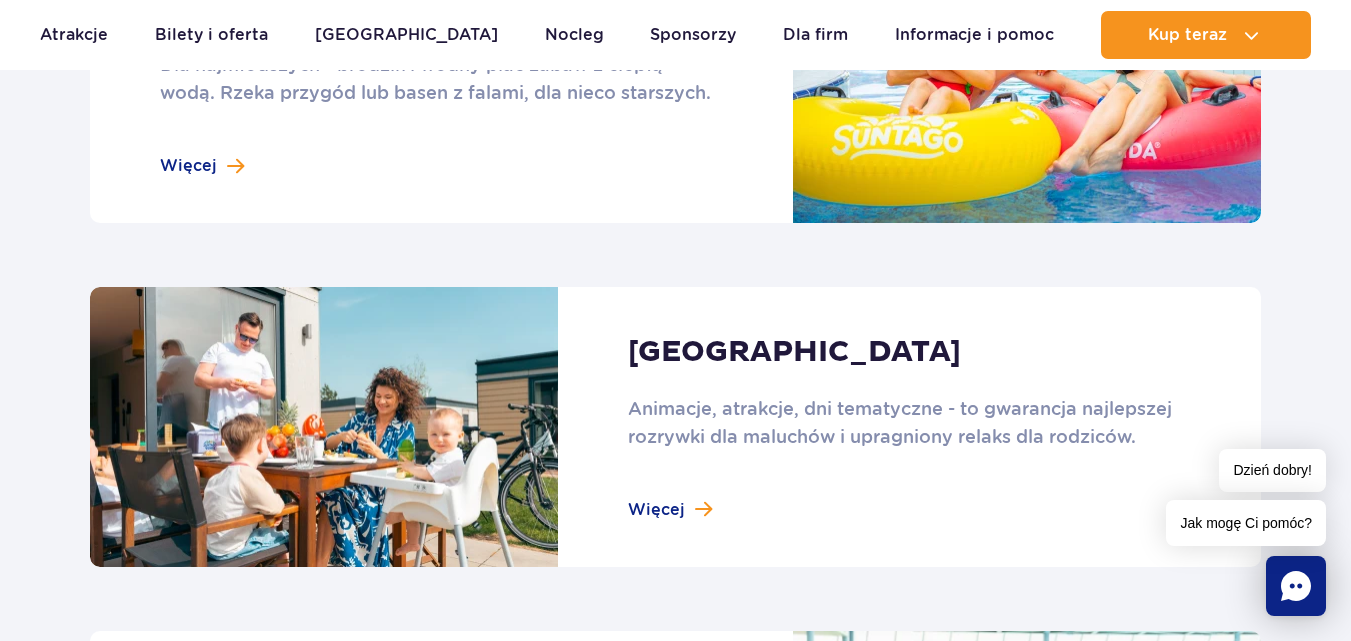 click at bounding box center (675, 83) 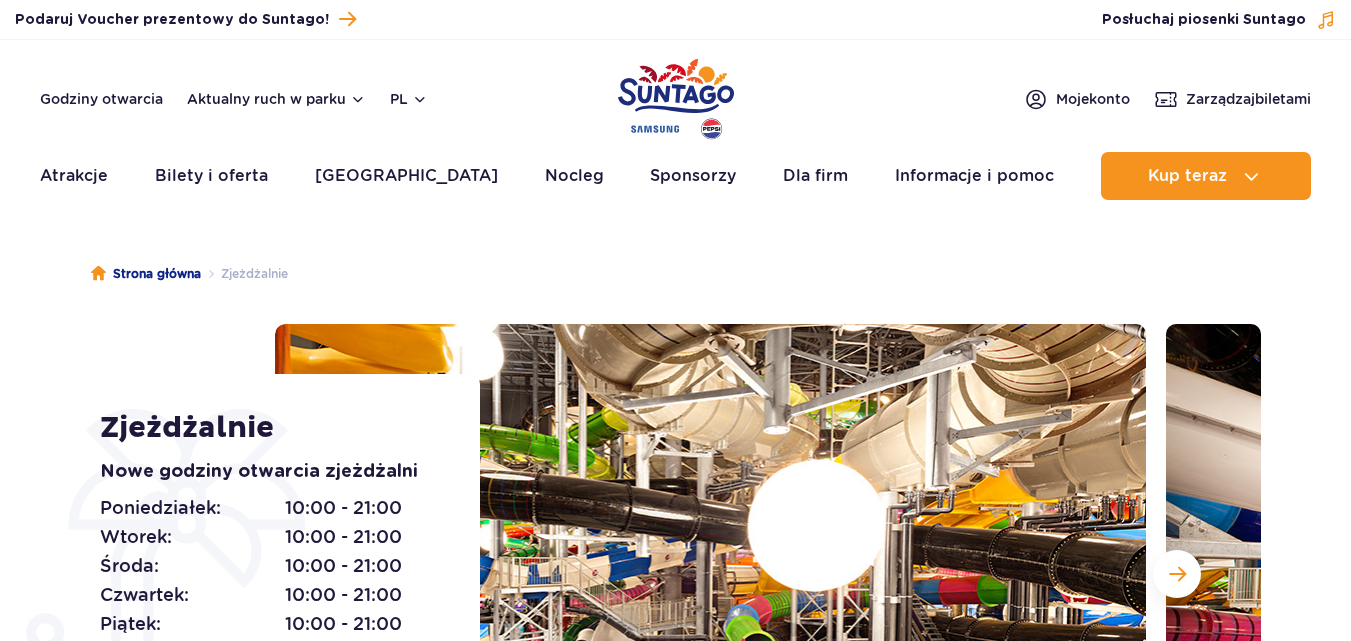 scroll, scrollTop: 0, scrollLeft: 0, axis: both 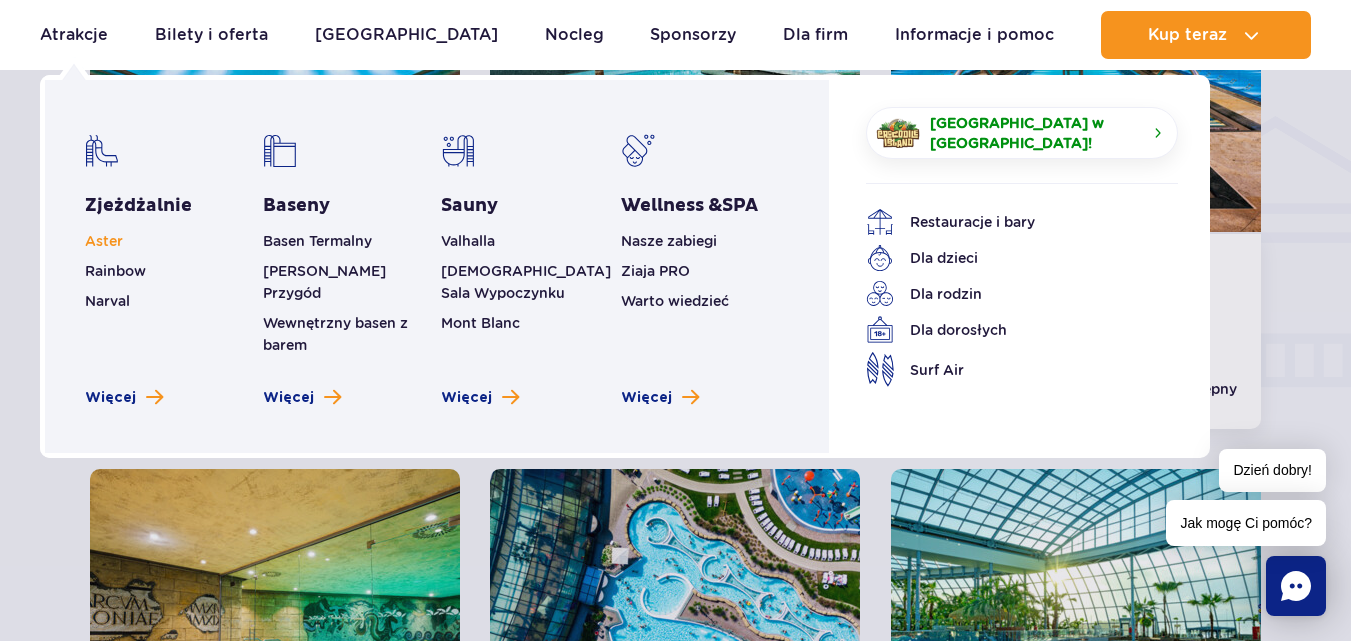 click on "Aster" at bounding box center (104, 241) 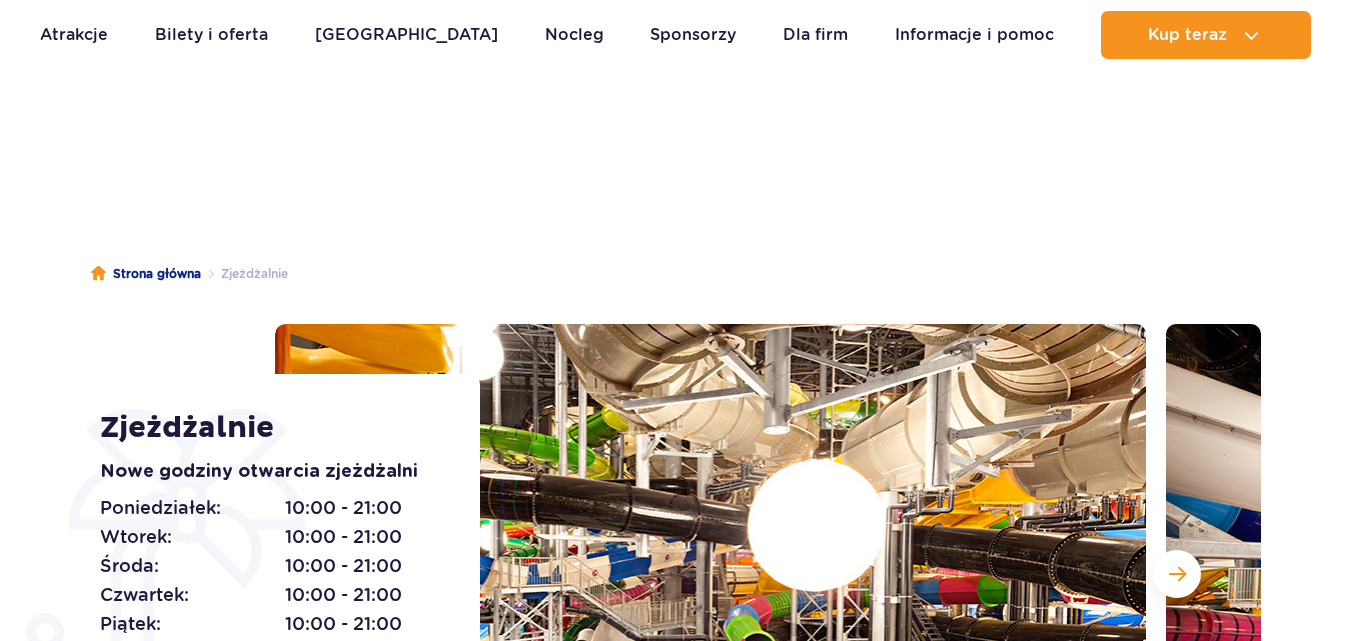 scroll, scrollTop: 3281, scrollLeft: 0, axis: vertical 